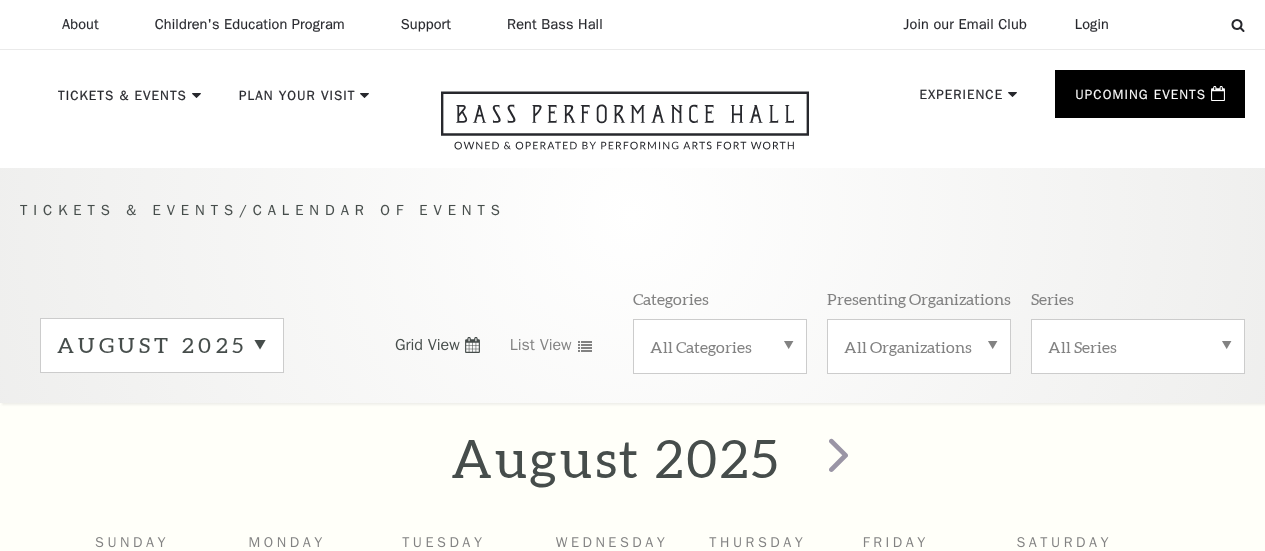 scroll, scrollTop: 176, scrollLeft: 0, axis: vertical 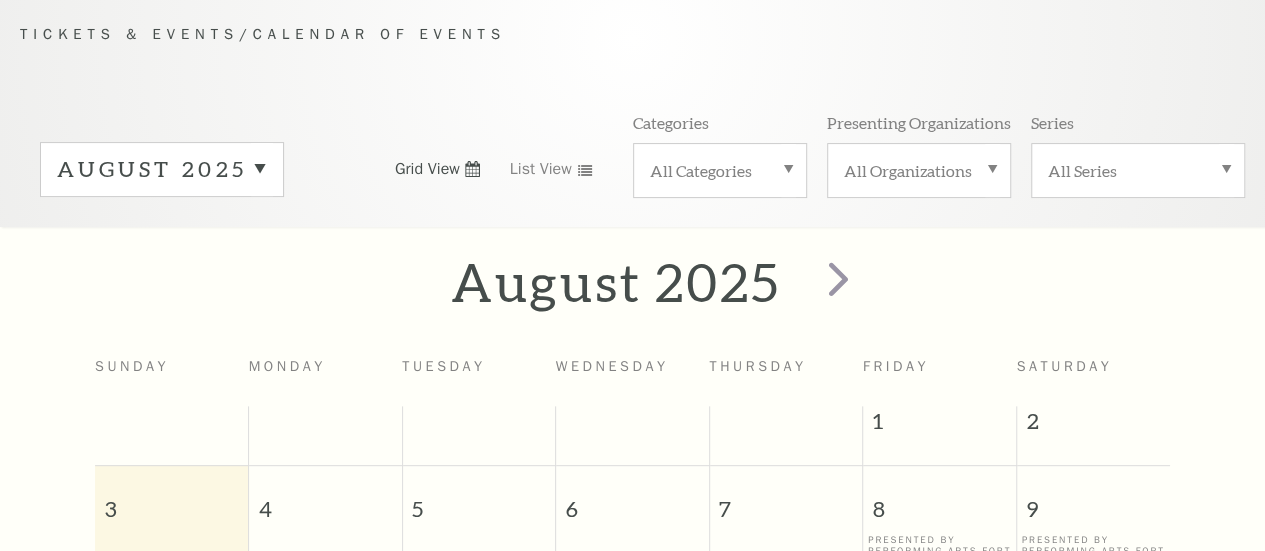 click on "August 2025" at bounding box center [162, 169] 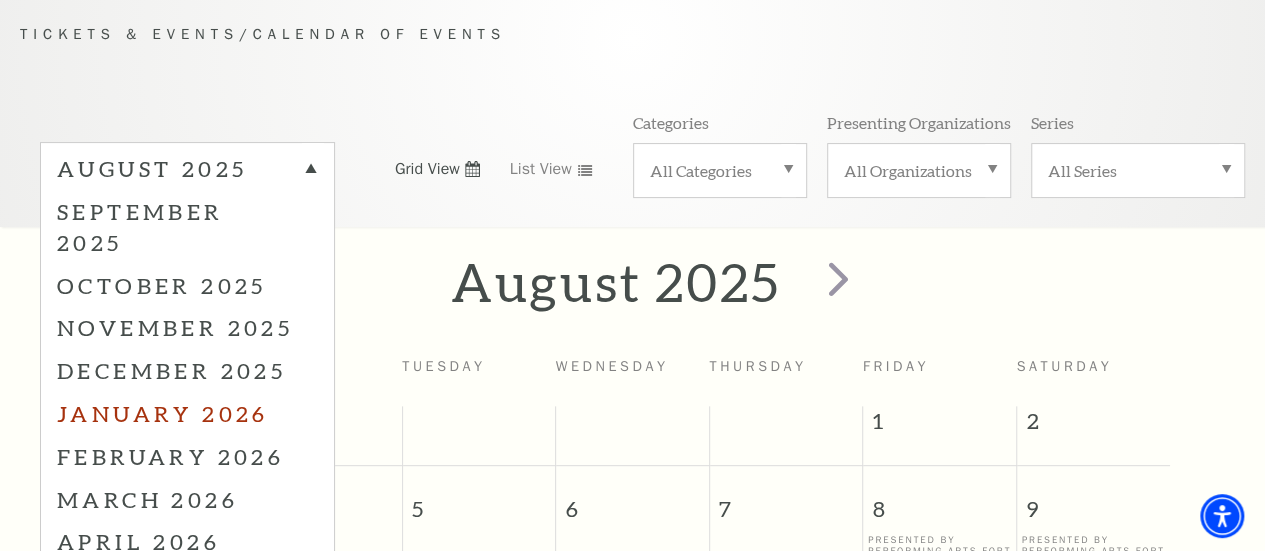 click on "January 2026" at bounding box center [187, 413] 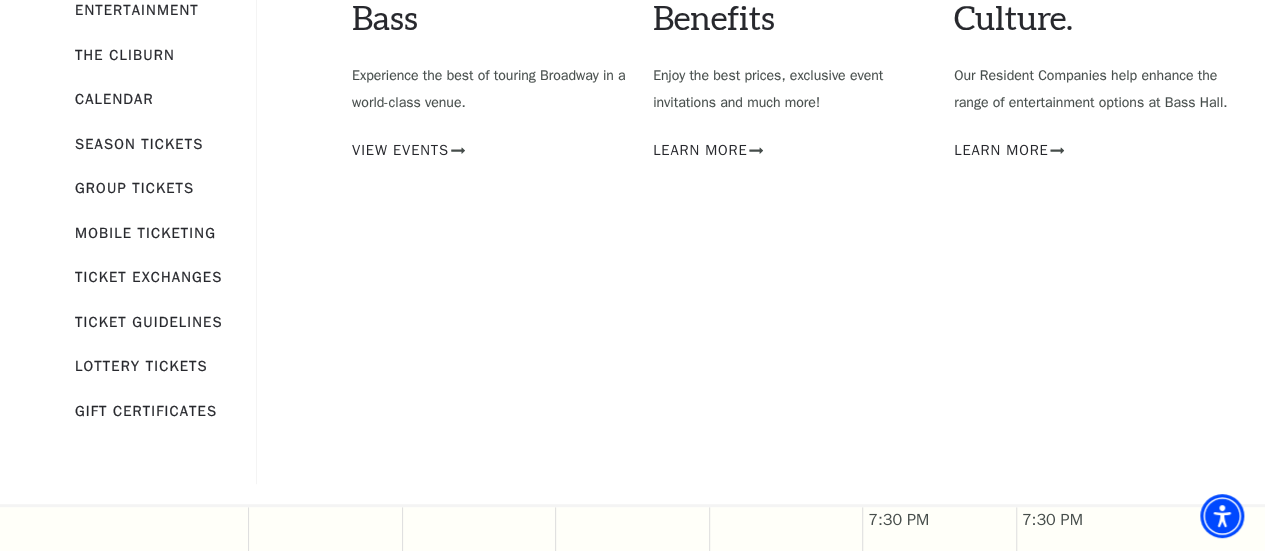 scroll, scrollTop: 407, scrollLeft: 0, axis: vertical 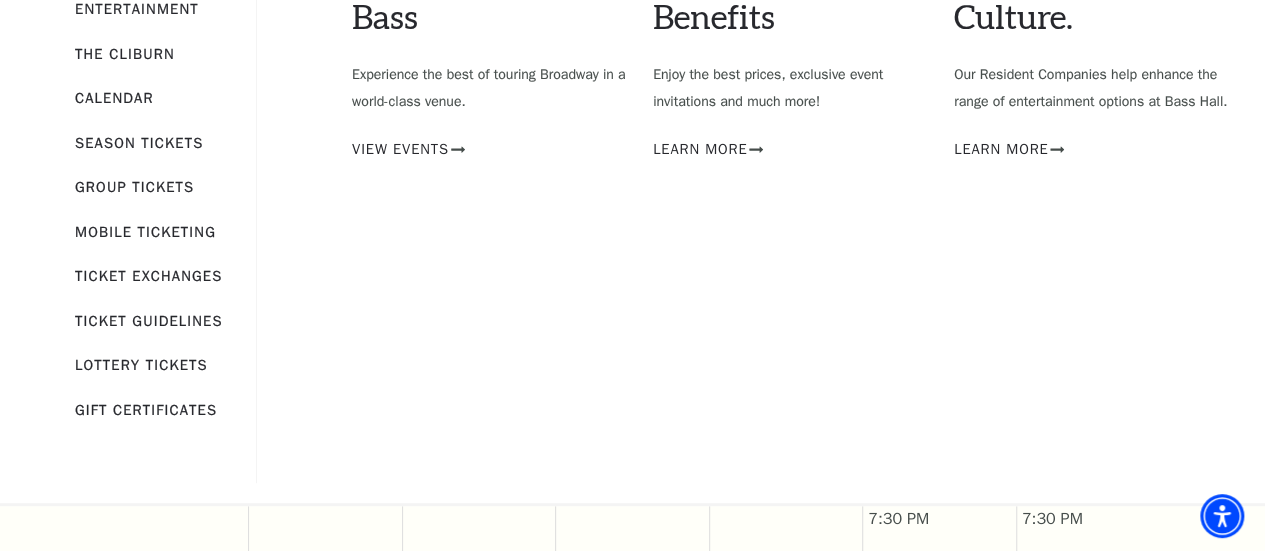 click on "Ticket Guidelines" at bounding box center [149, 321] 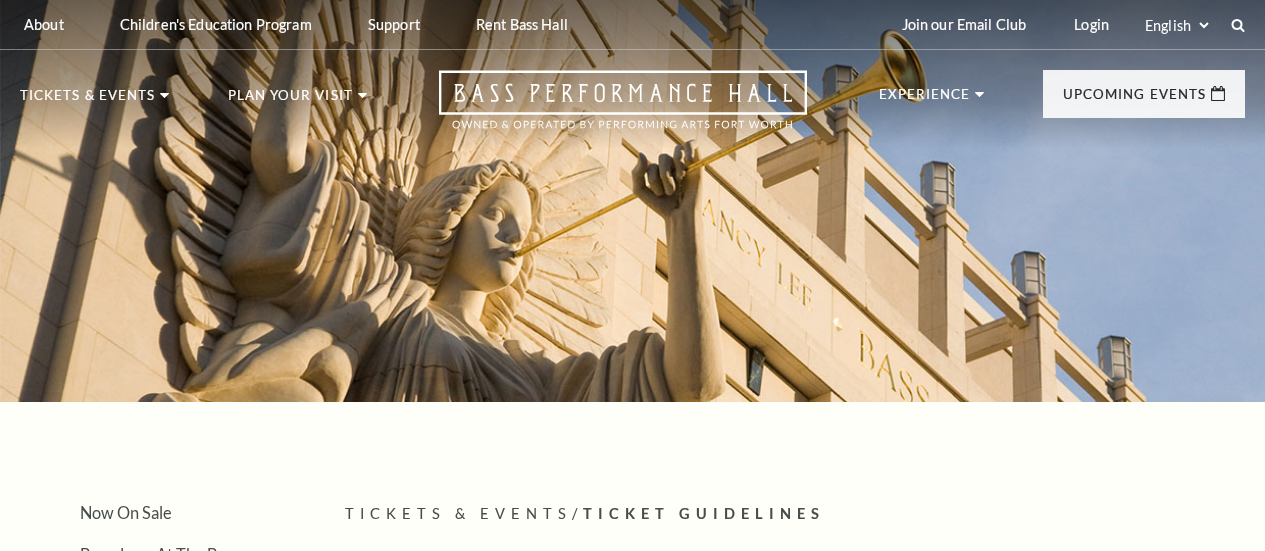 scroll, scrollTop: 0, scrollLeft: 0, axis: both 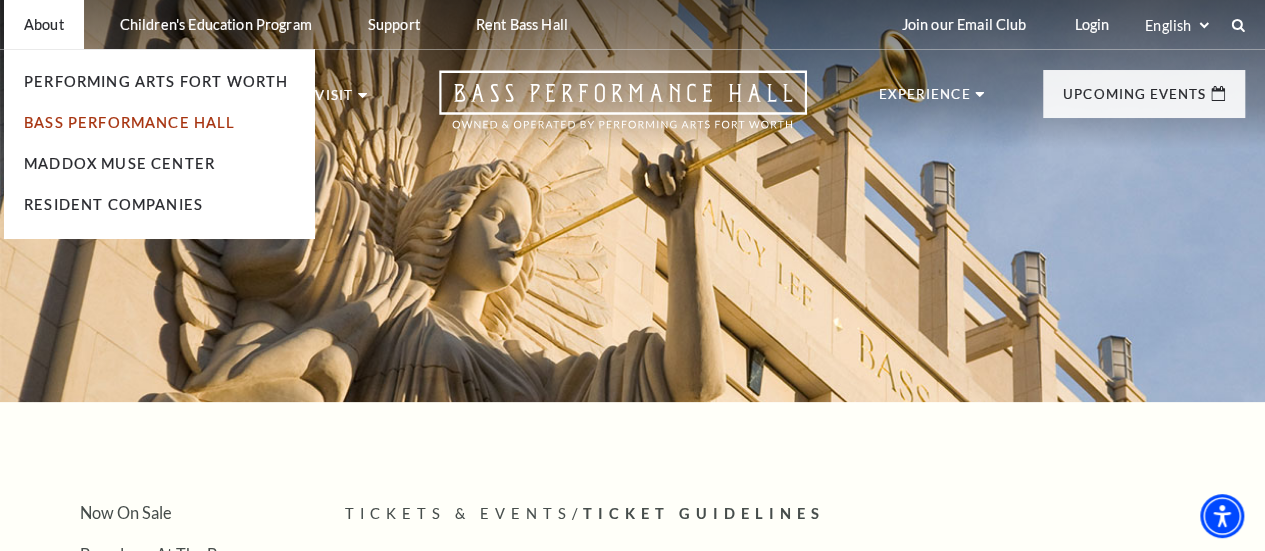 click on "Bass Performance Hall" at bounding box center (130, 122) 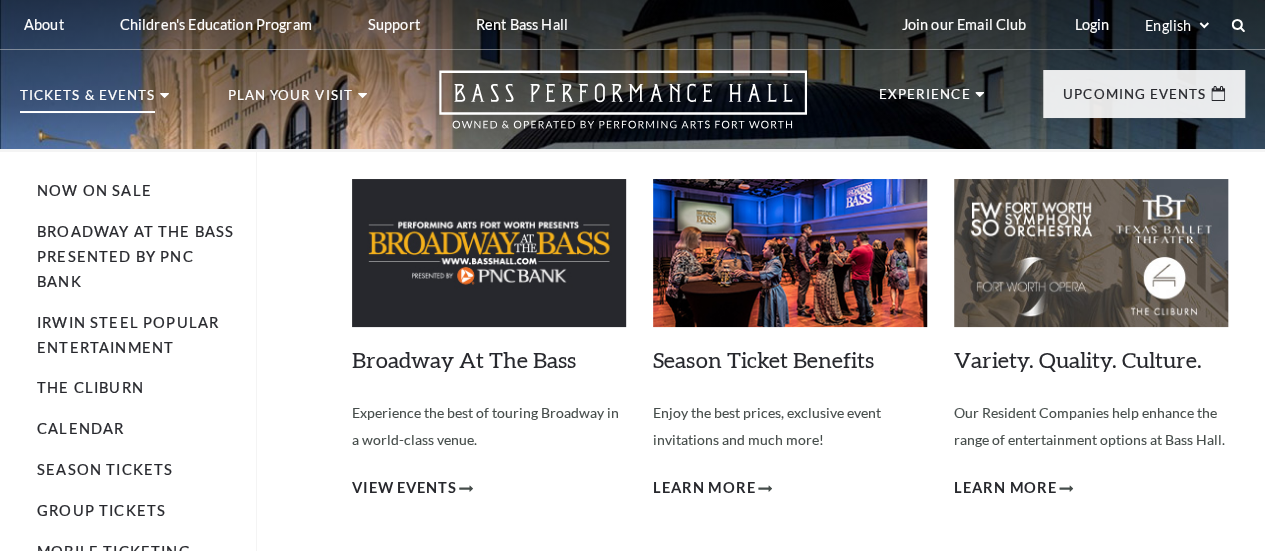 scroll, scrollTop: 12, scrollLeft: 0, axis: vertical 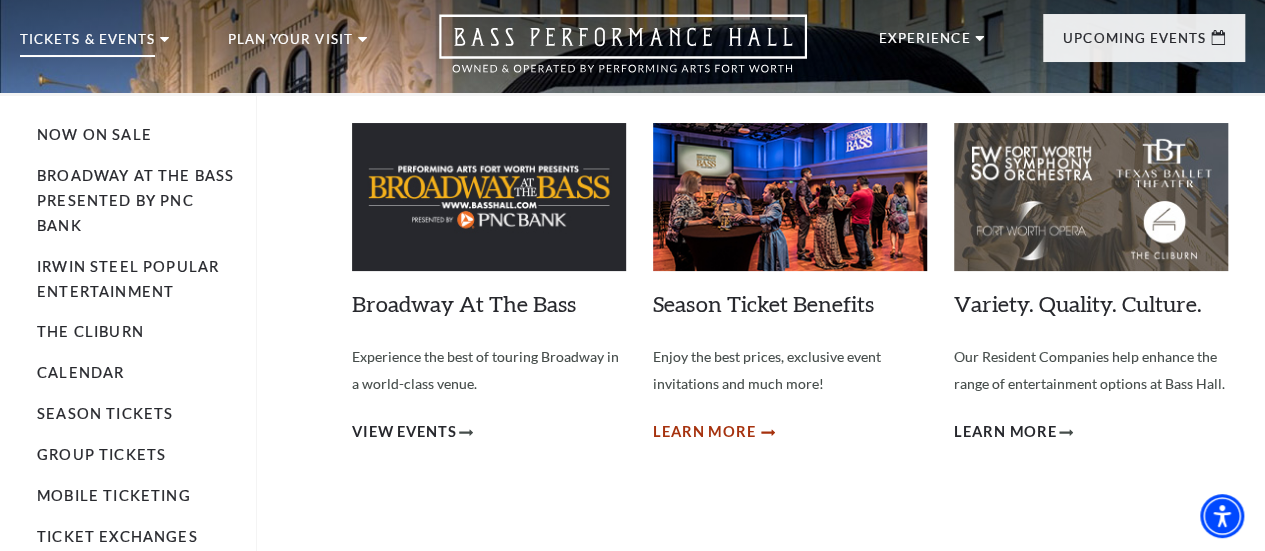click on "Learn More" at bounding box center (704, 432) 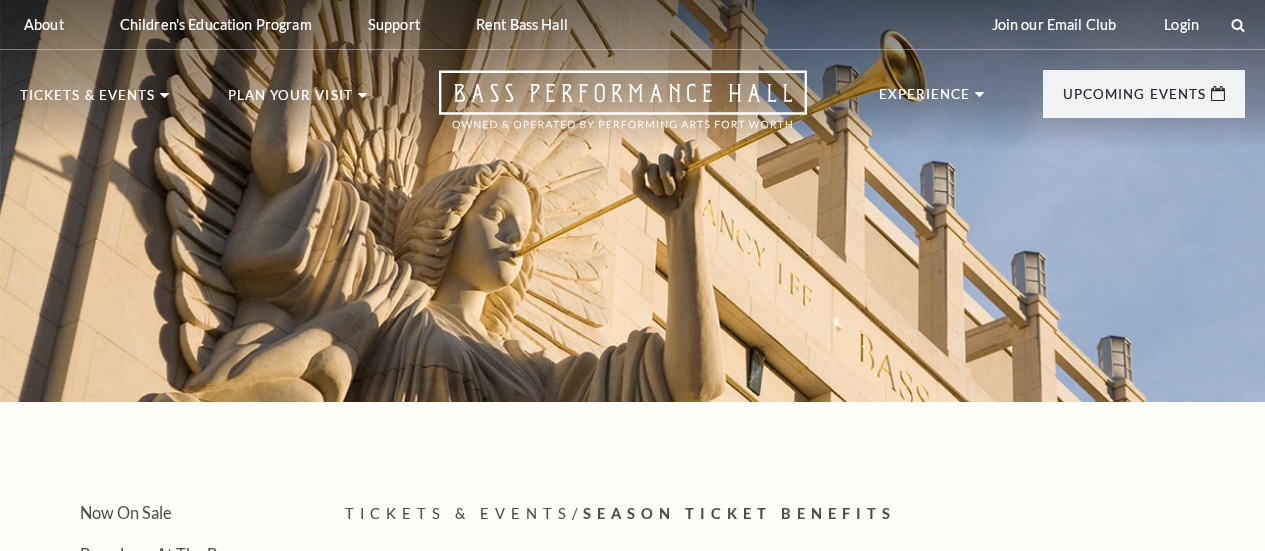 scroll, scrollTop: 0, scrollLeft: 0, axis: both 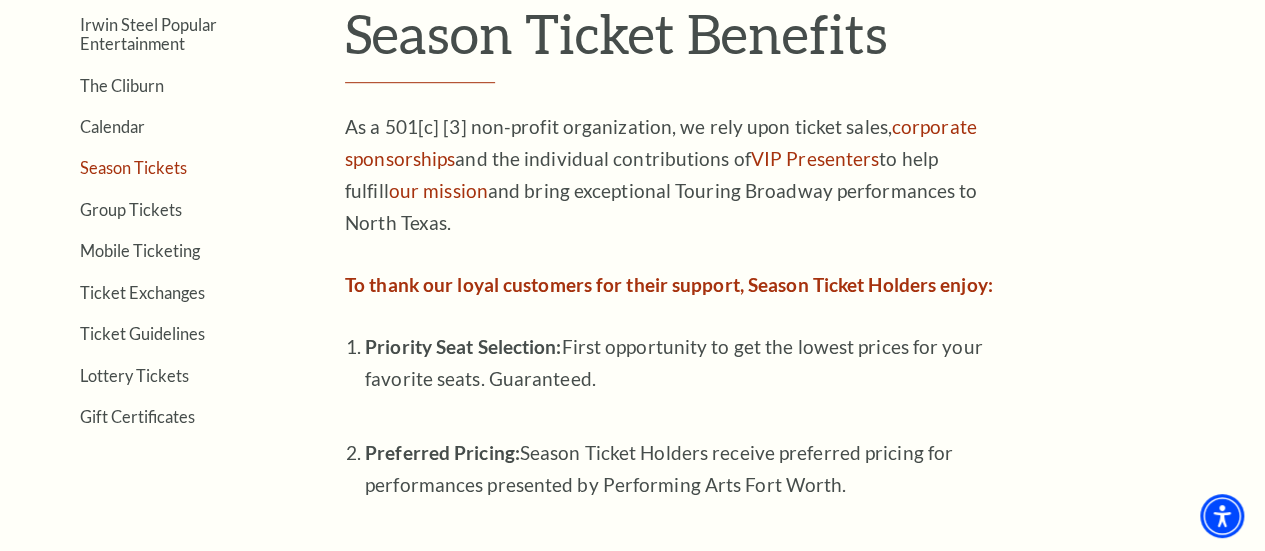 click on "Season Tickets" at bounding box center [133, 167] 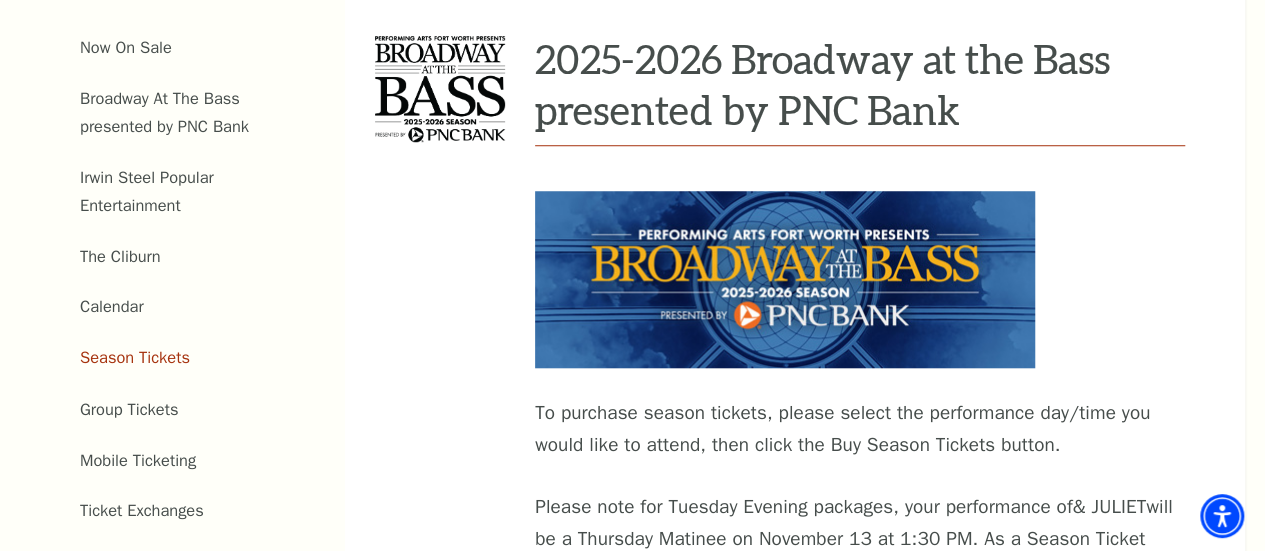 scroll, scrollTop: 774, scrollLeft: 0, axis: vertical 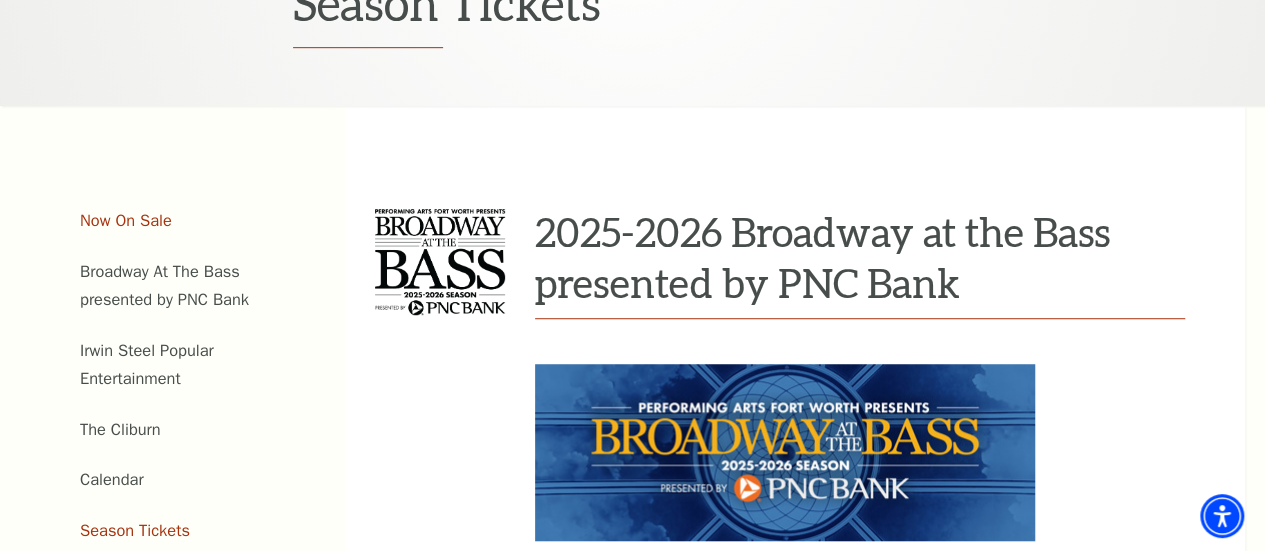 click on "Now On Sale" at bounding box center [126, 220] 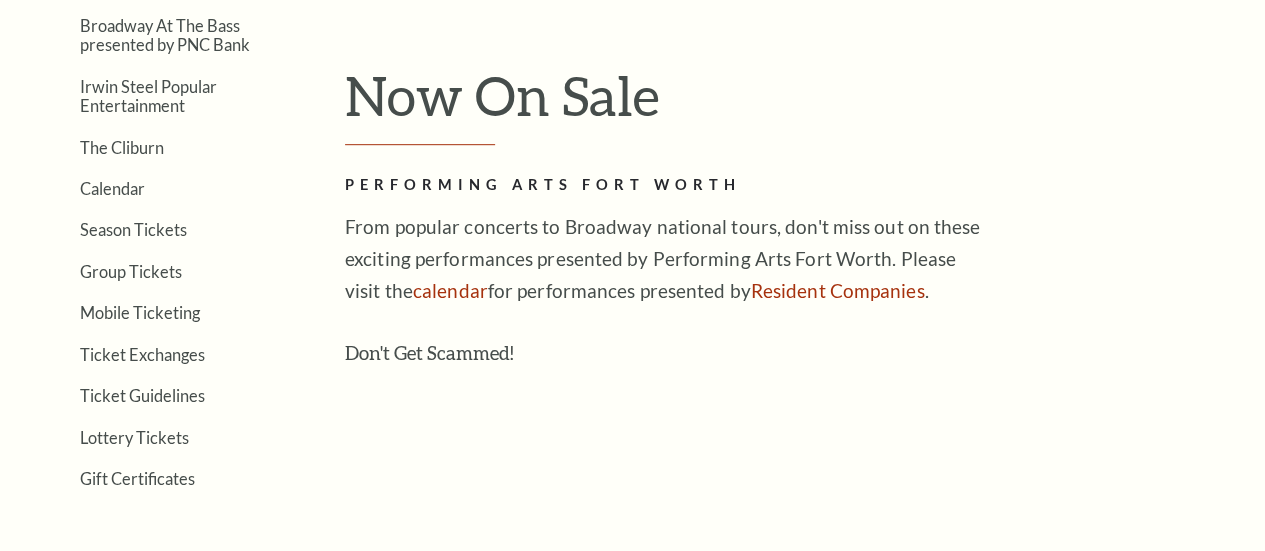 scroll, scrollTop: 0, scrollLeft: 0, axis: both 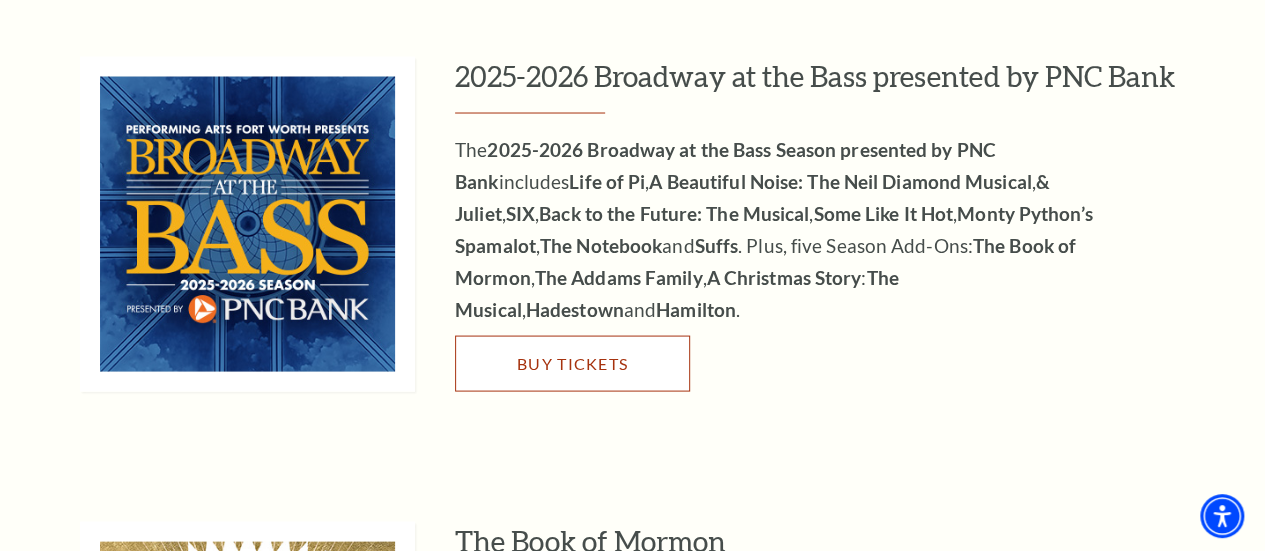 click on "Buy Tickets" at bounding box center (572, 363) 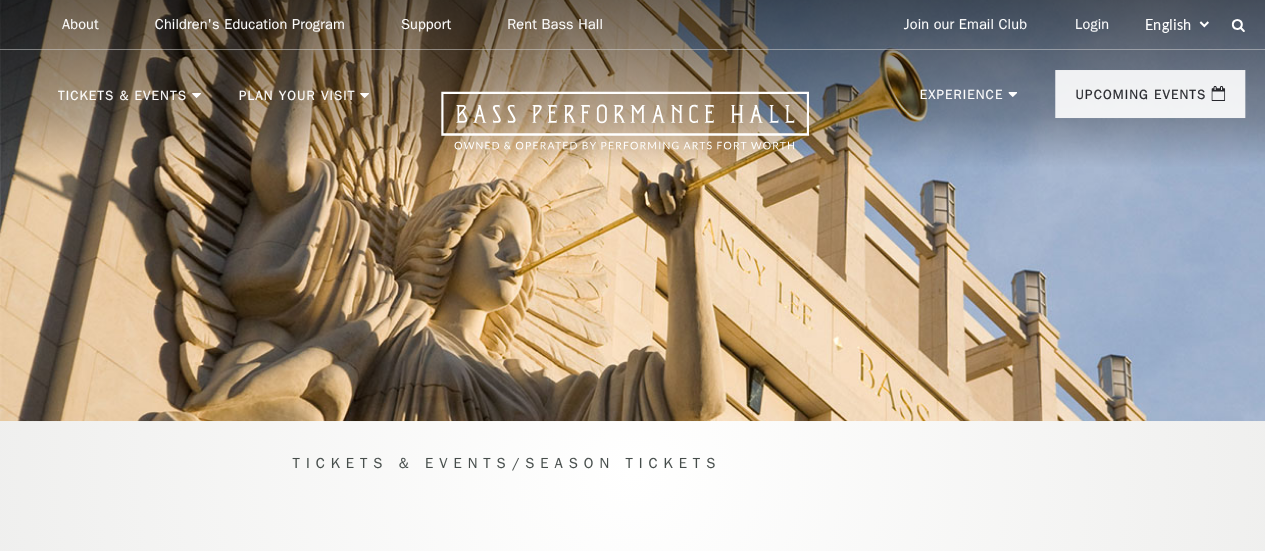 scroll, scrollTop: 257, scrollLeft: 0, axis: vertical 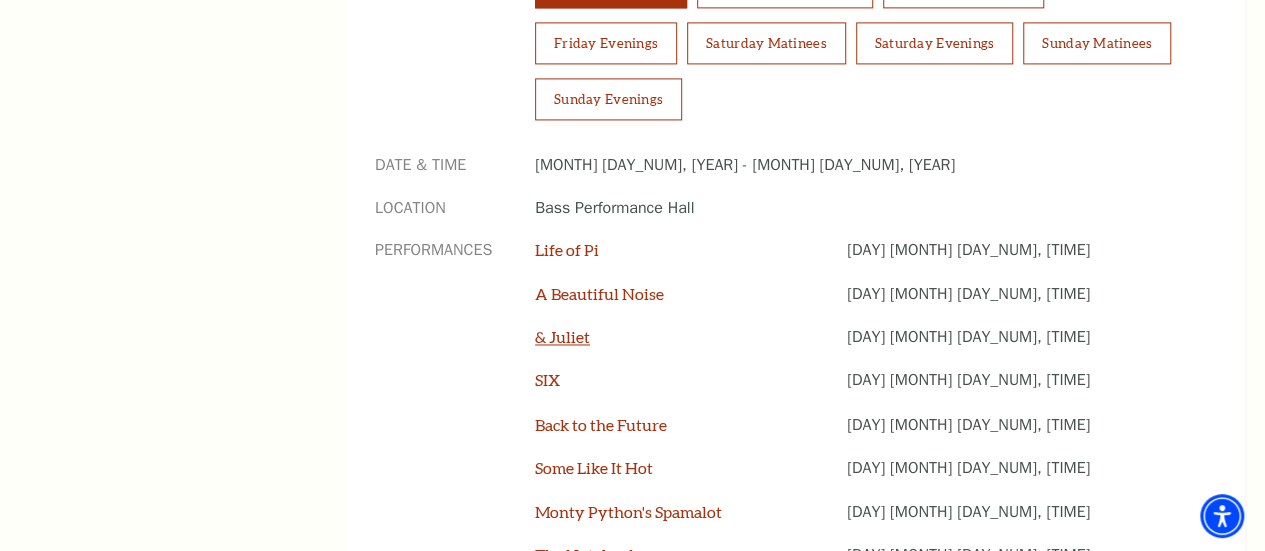 click on "& Juliet" at bounding box center (562, 336) 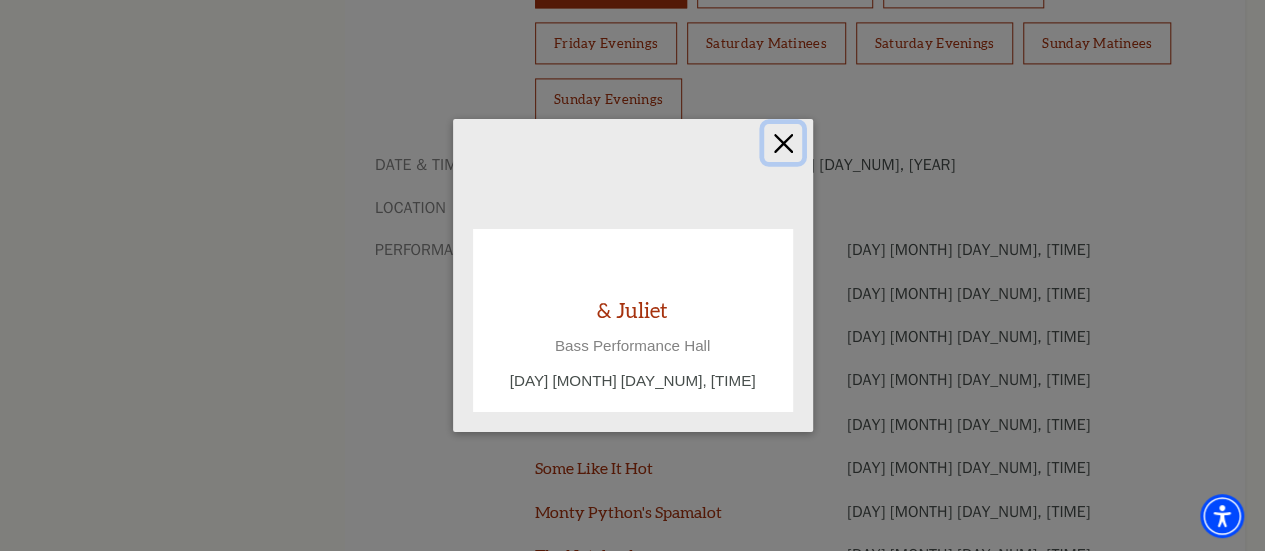 click at bounding box center [783, 143] 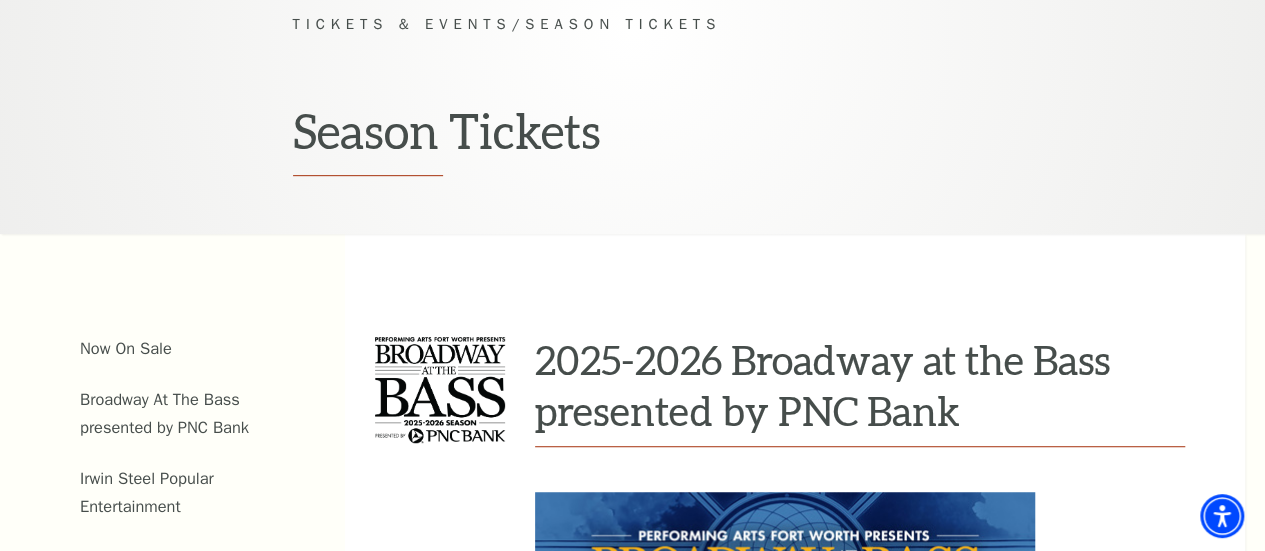 scroll, scrollTop: 433, scrollLeft: 0, axis: vertical 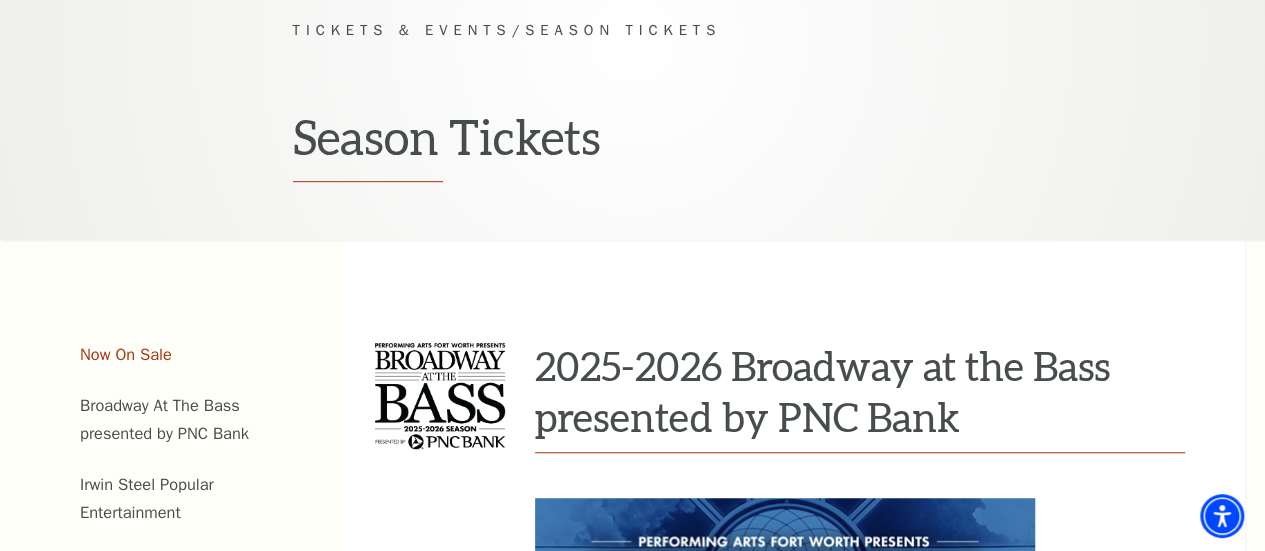click on "Now On Sale" at bounding box center [126, 354] 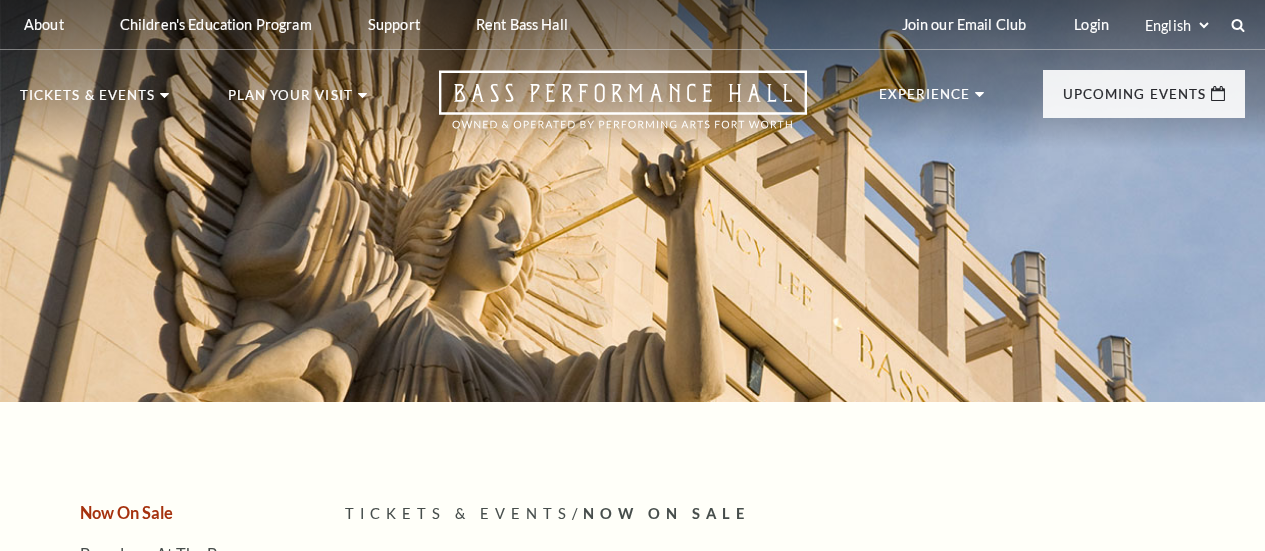 scroll, scrollTop: 0, scrollLeft: 0, axis: both 